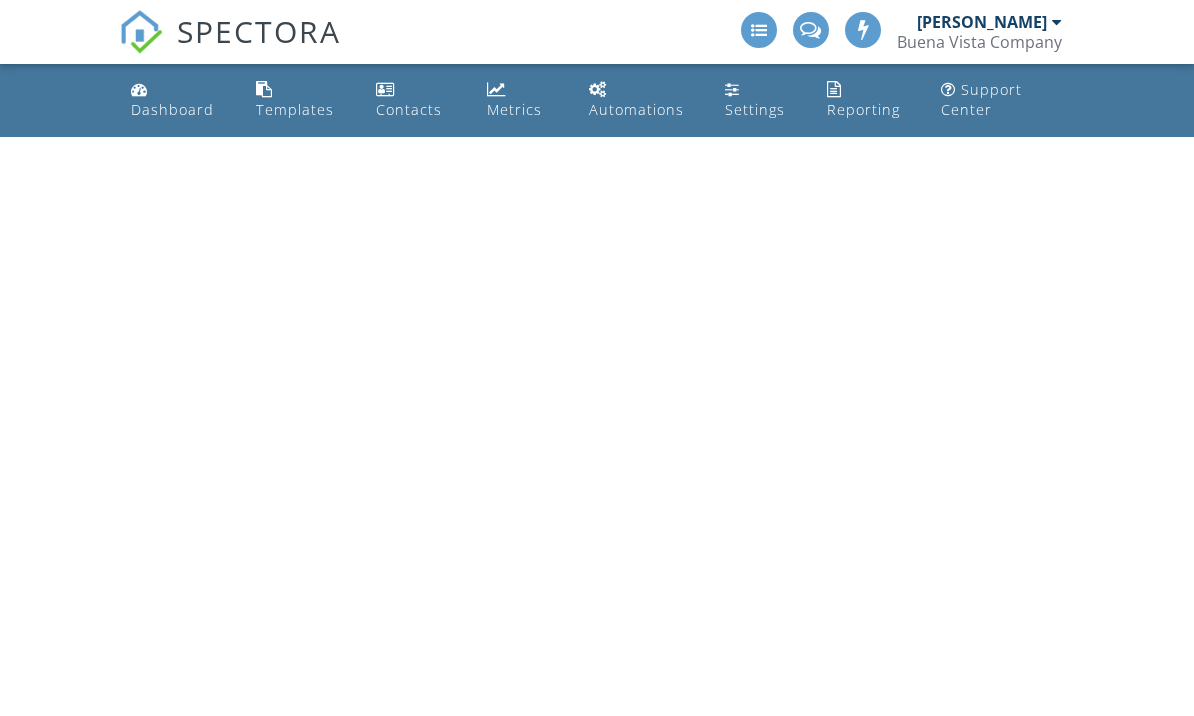 scroll, scrollTop: 0, scrollLeft: 0, axis: both 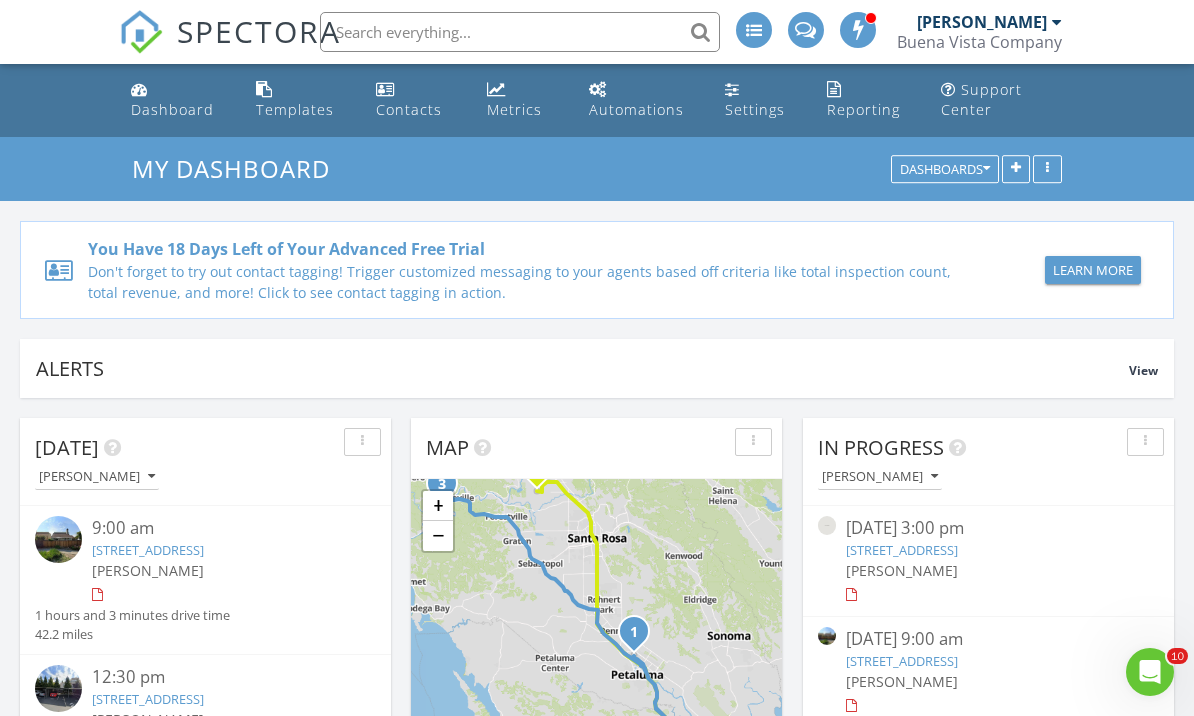 click on "Templates" at bounding box center [300, 100] 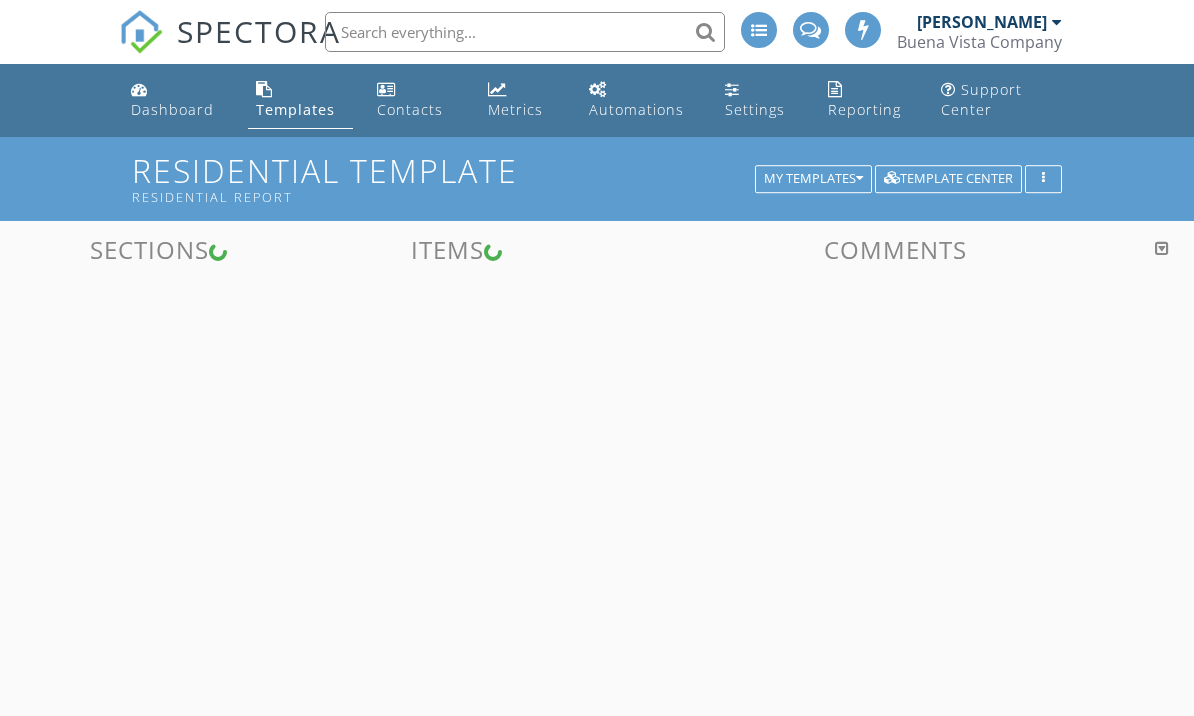 scroll, scrollTop: 0, scrollLeft: 0, axis: both 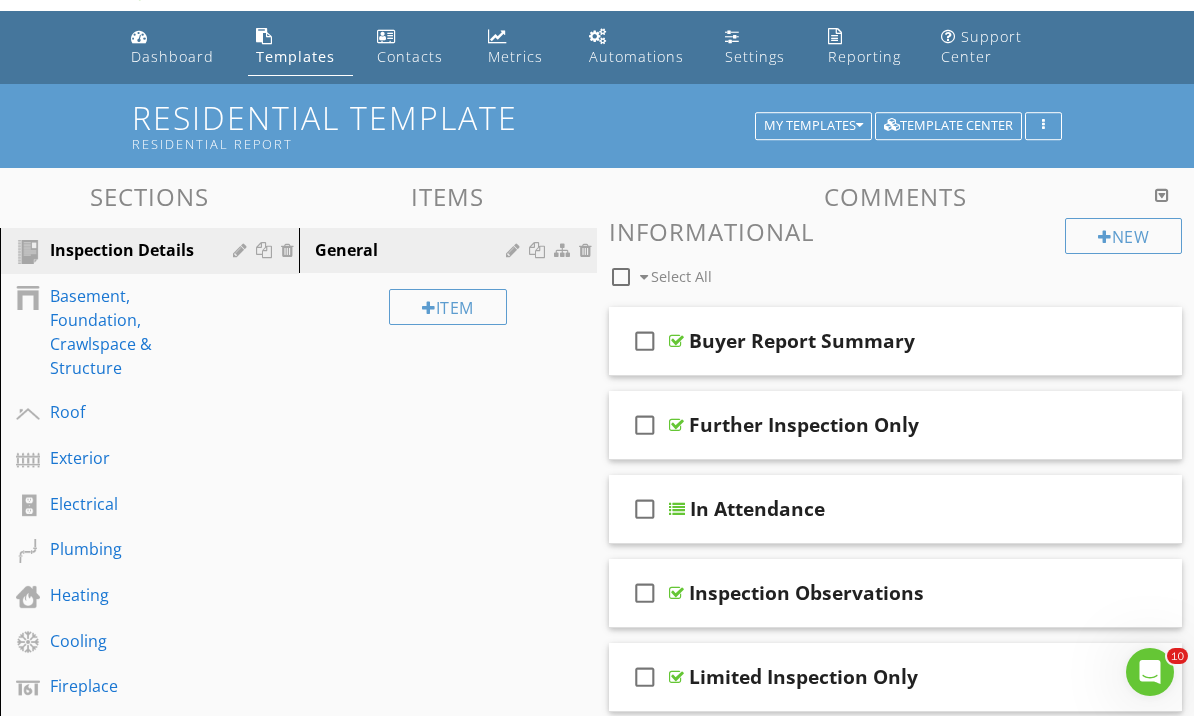 click on "Exterior" at bounding box center (127, 458) 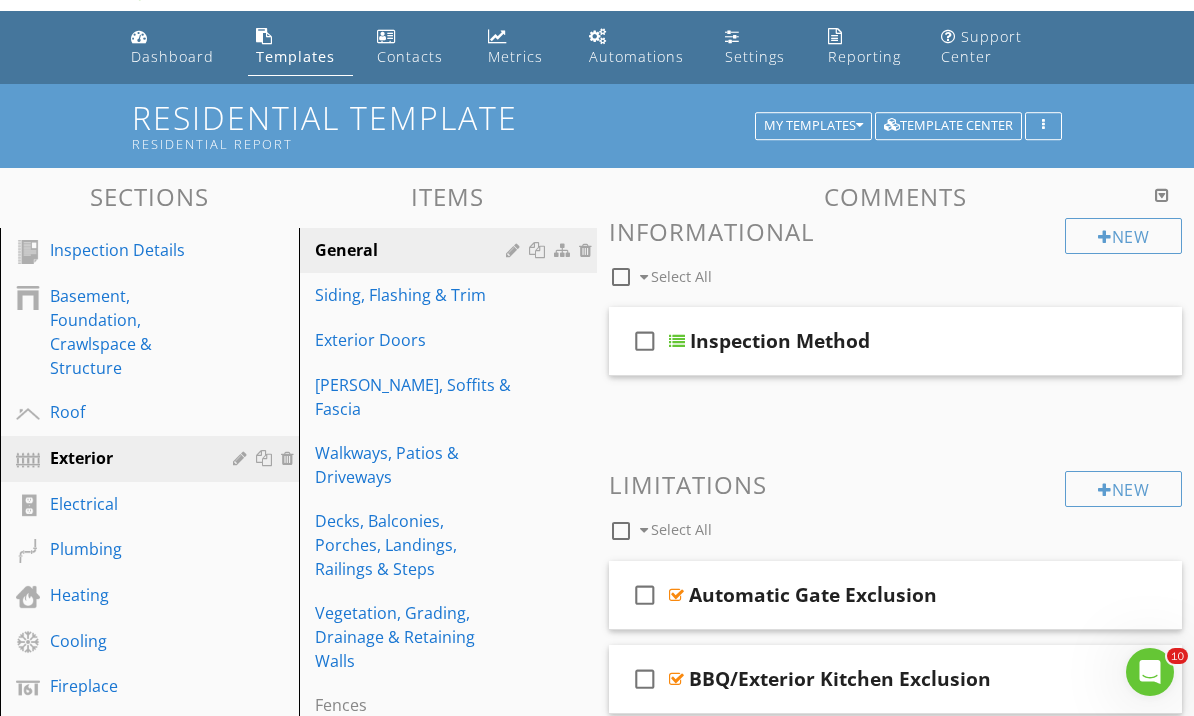 click on "Fences" at bounding box center [414, 705] 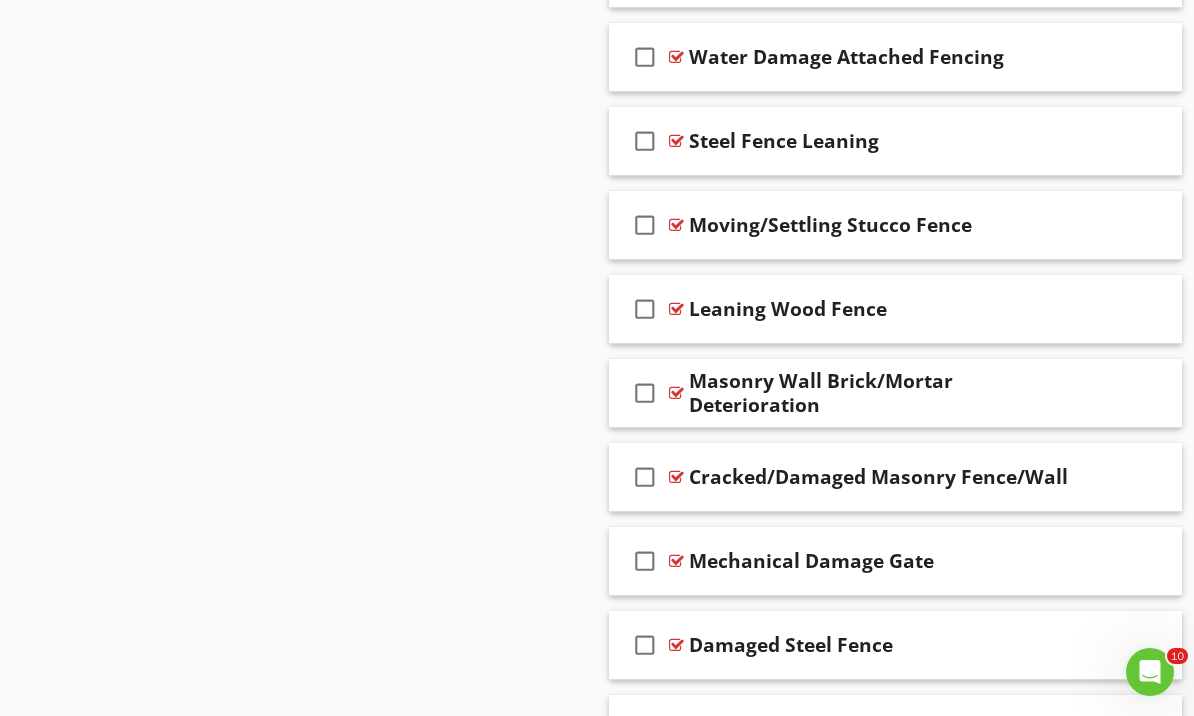 scroll, scrollTop: 2638, scrollLeft: 0, axis: vertical 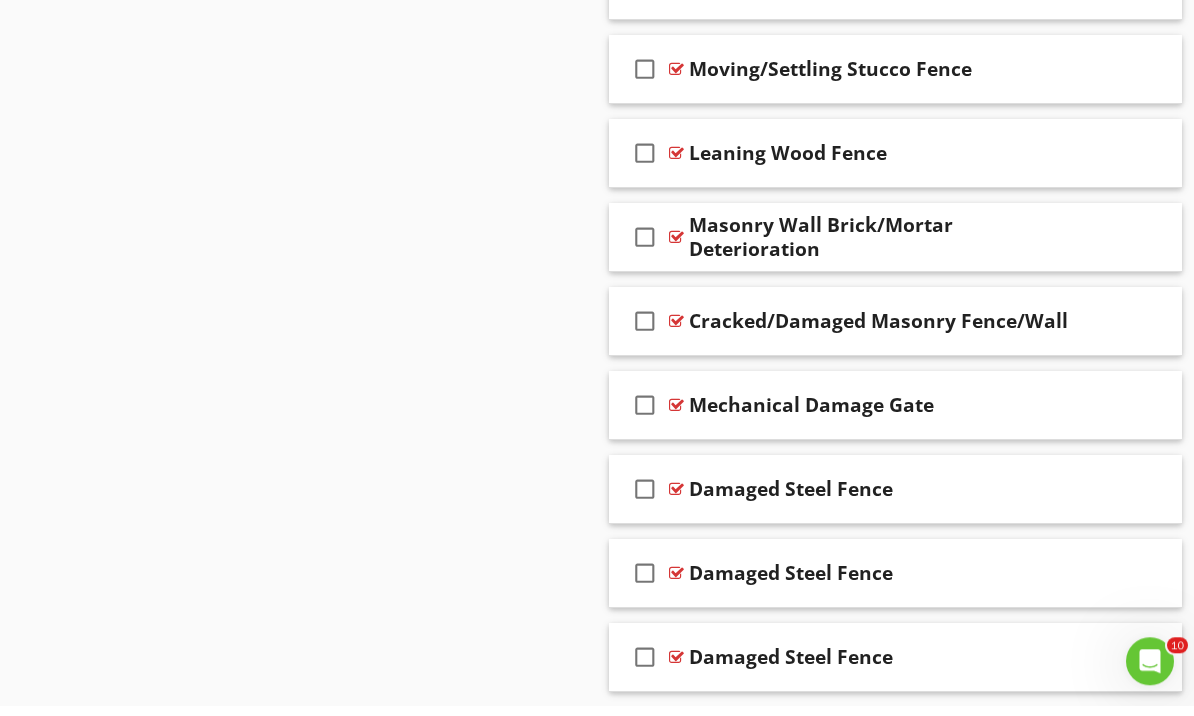 type 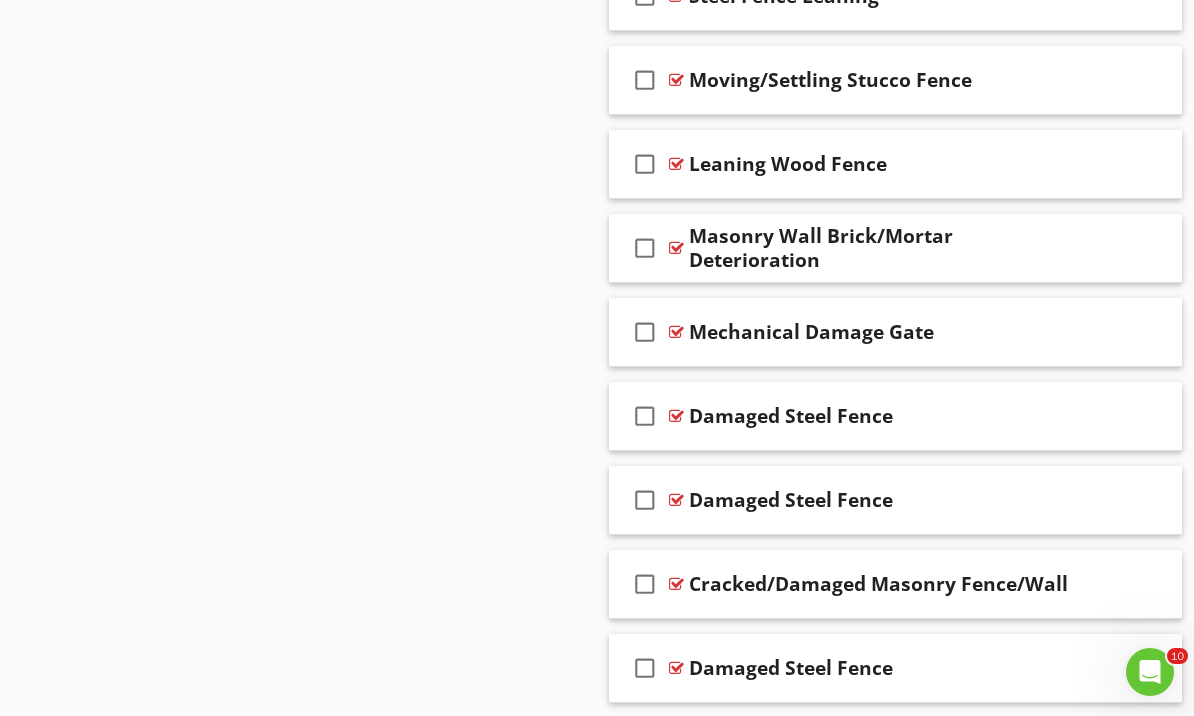click on "check_box_outline_blank
Damaged Steel Fence" at bounding box center (895, 416) 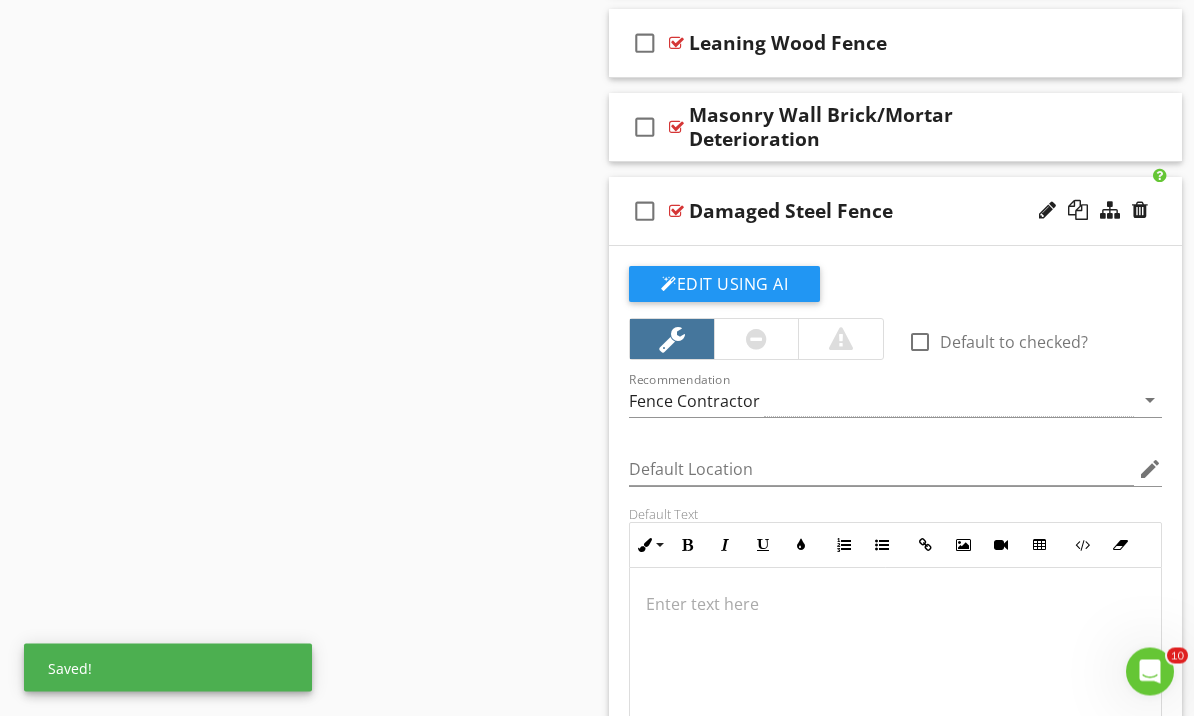 scroll, scrollTop: 2843, scrollLeft: 0, axis: vertical 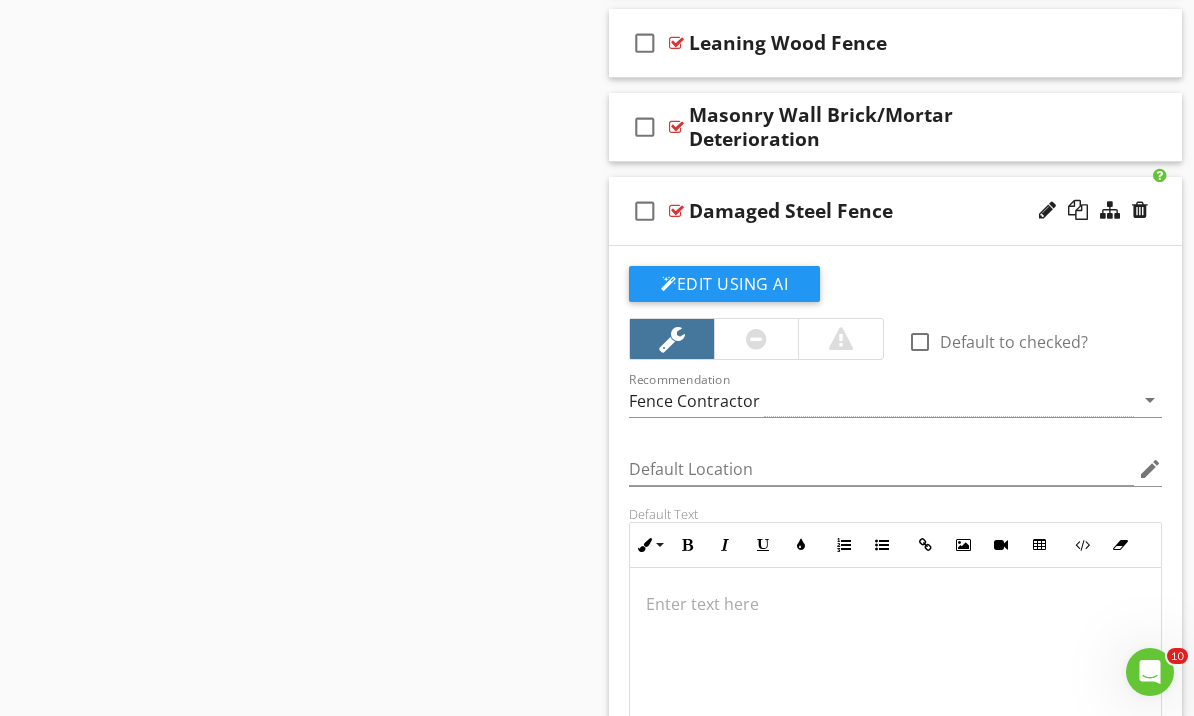 click at bounding box center [1140, 210] 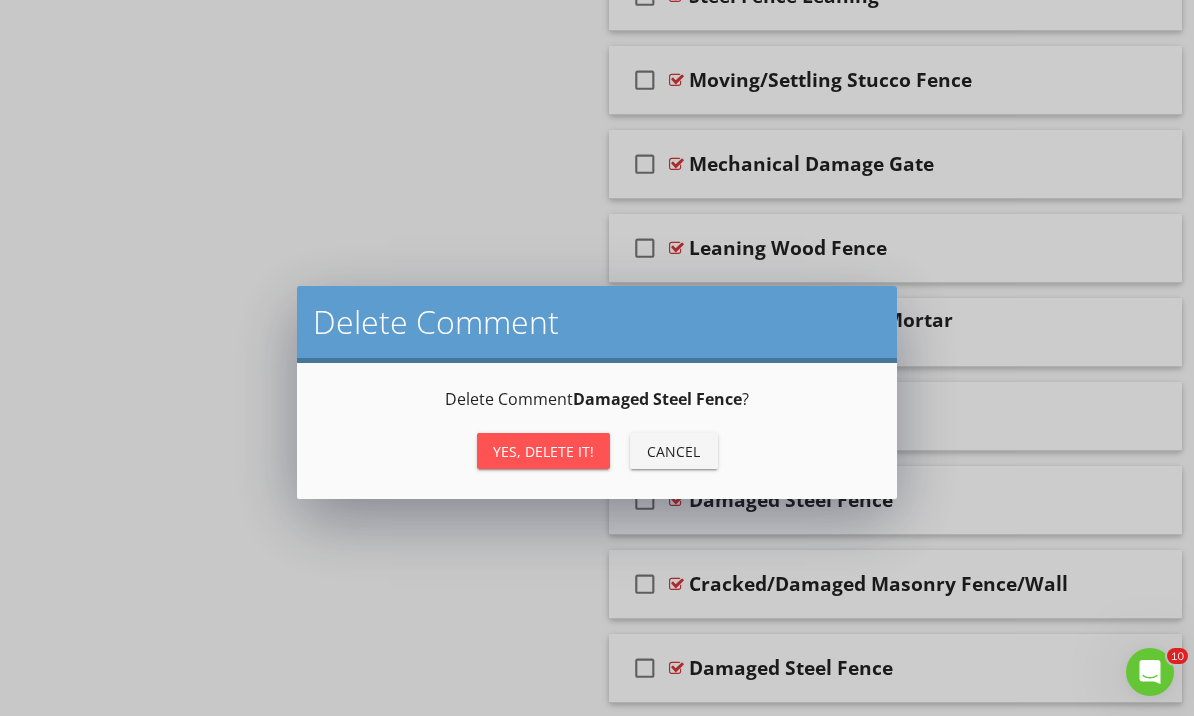 click on "Yes, Delete it!" at bounding box center [543, 451] 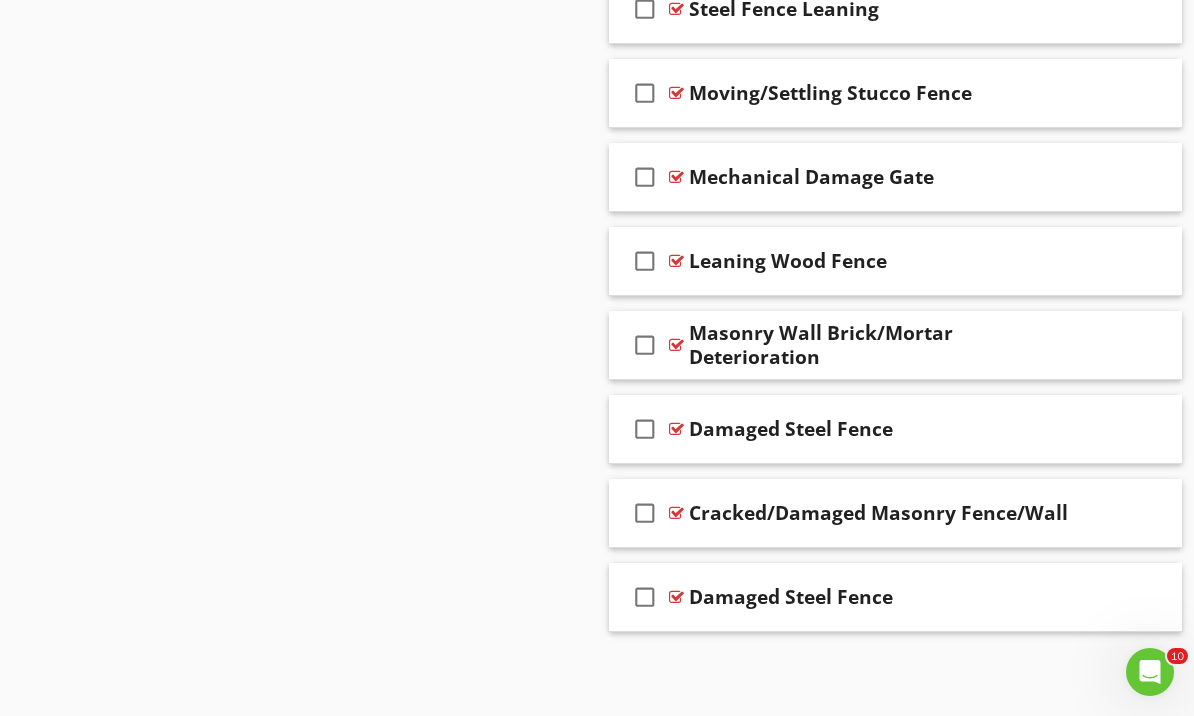 scroll, scrollTop: 2554, scrollLeft: 0, axis: vertical 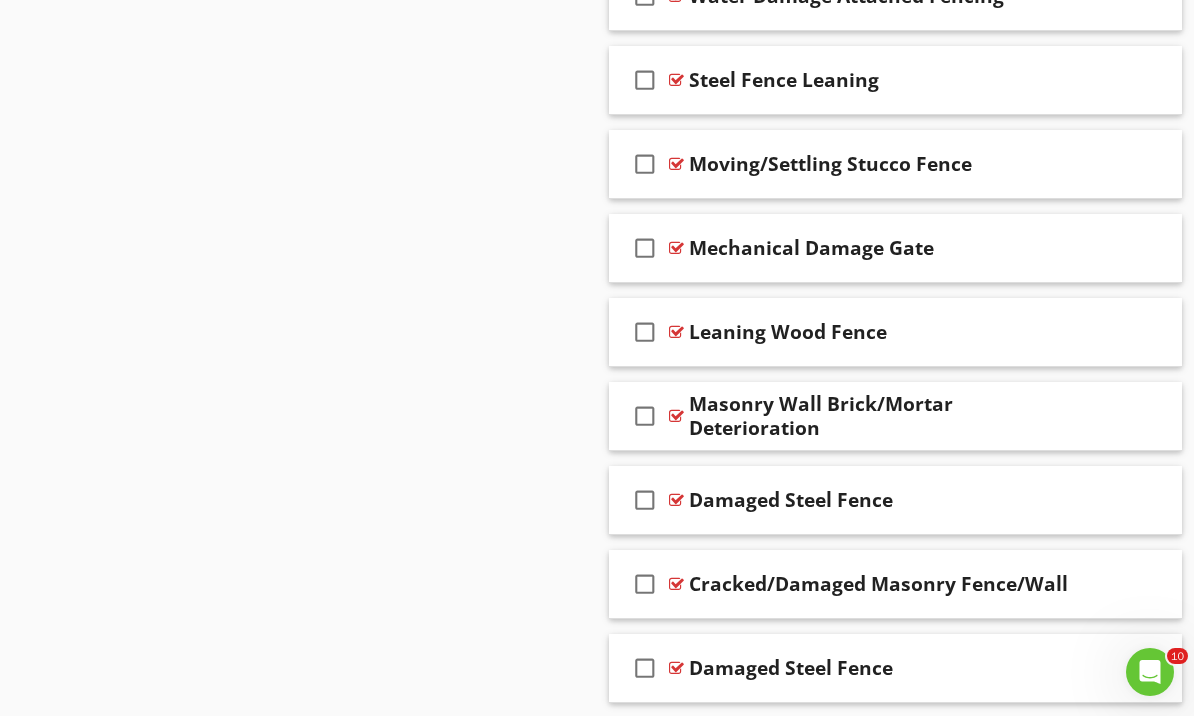 click on "Damaged Steel Fence" at bounding box center [889, 500] 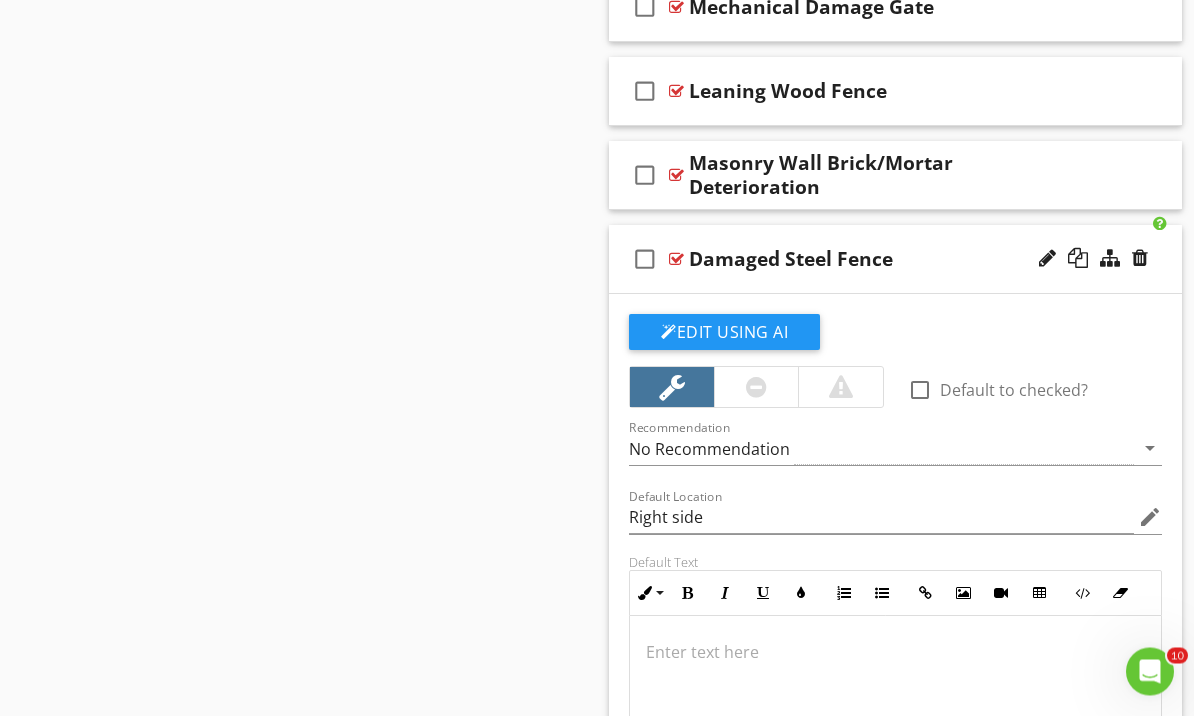 scroll, scrollTop: 2795, scrollLeft: 0, axis: vertical 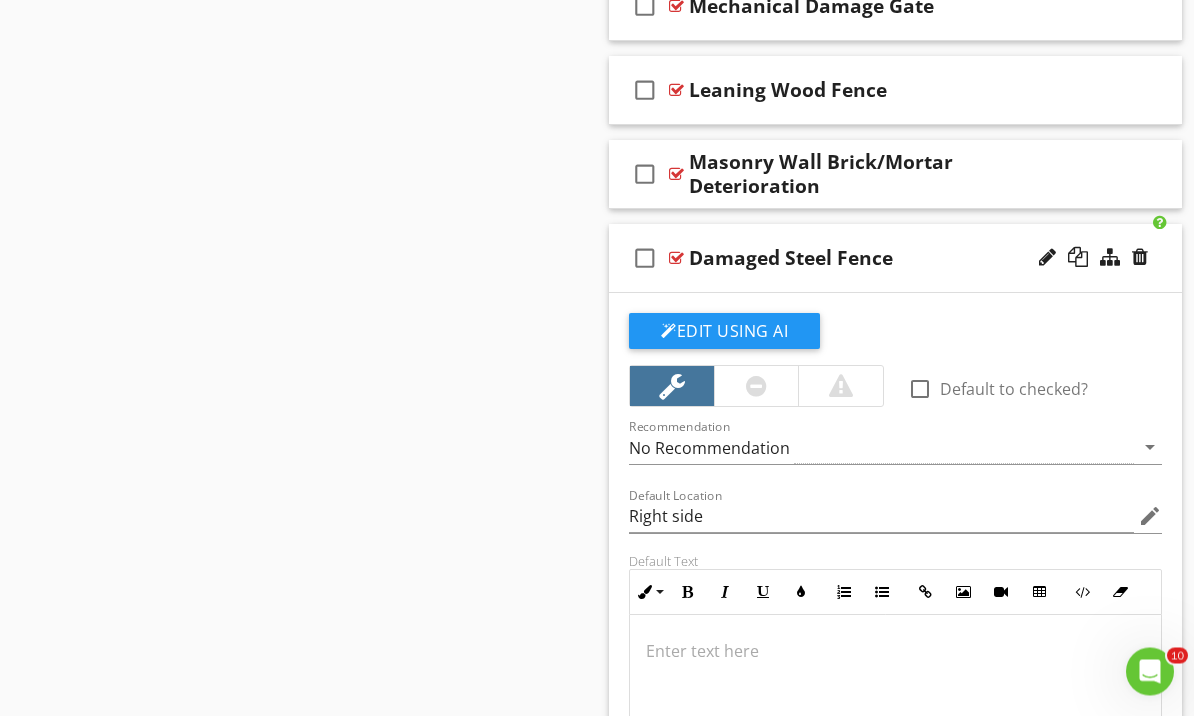 click at bounding box center [1140, 258] 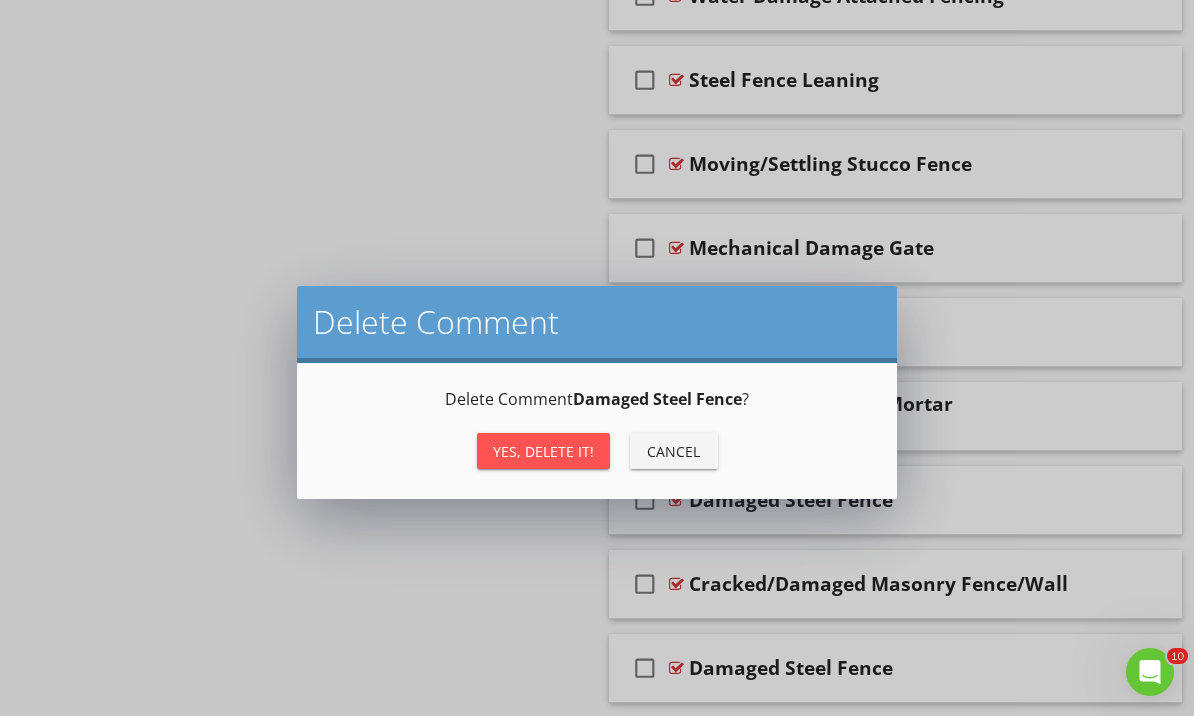 click on "Yes, Delete it!" at bounding box center [543, 451] 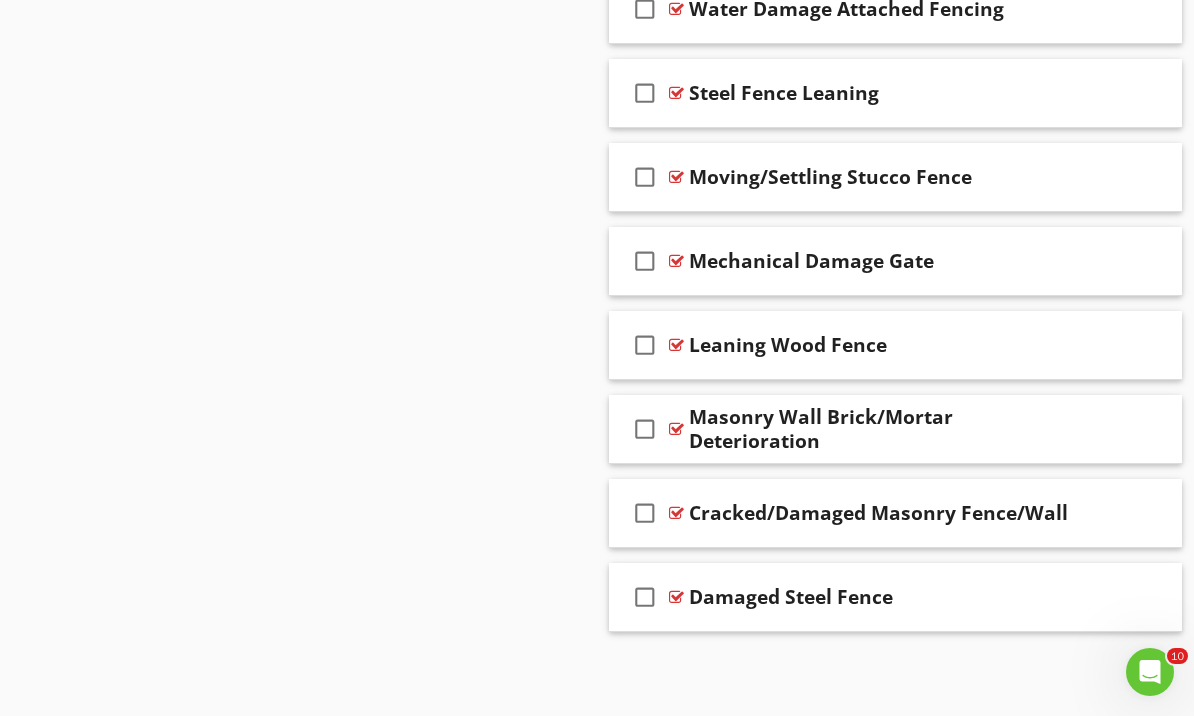 scroll, scrollTop: 2470, scrollLeft: 0, axis: vertical 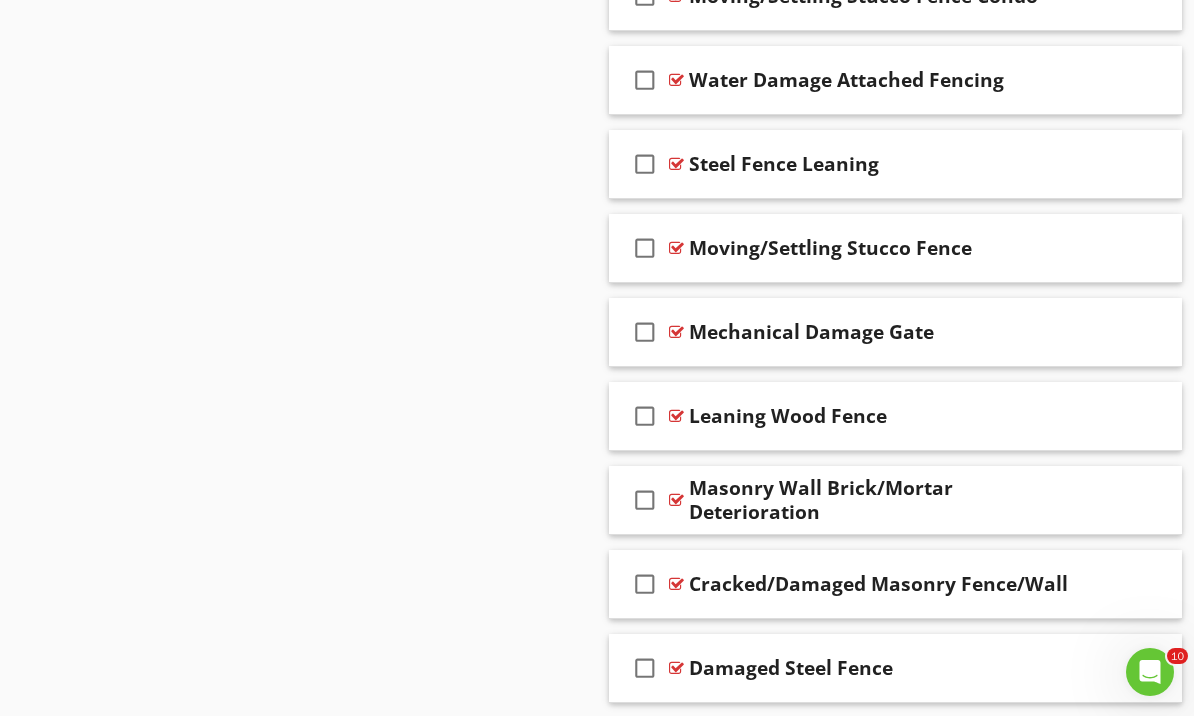 click on "Damaged Steel Fence" at bounding box center [889, 668] 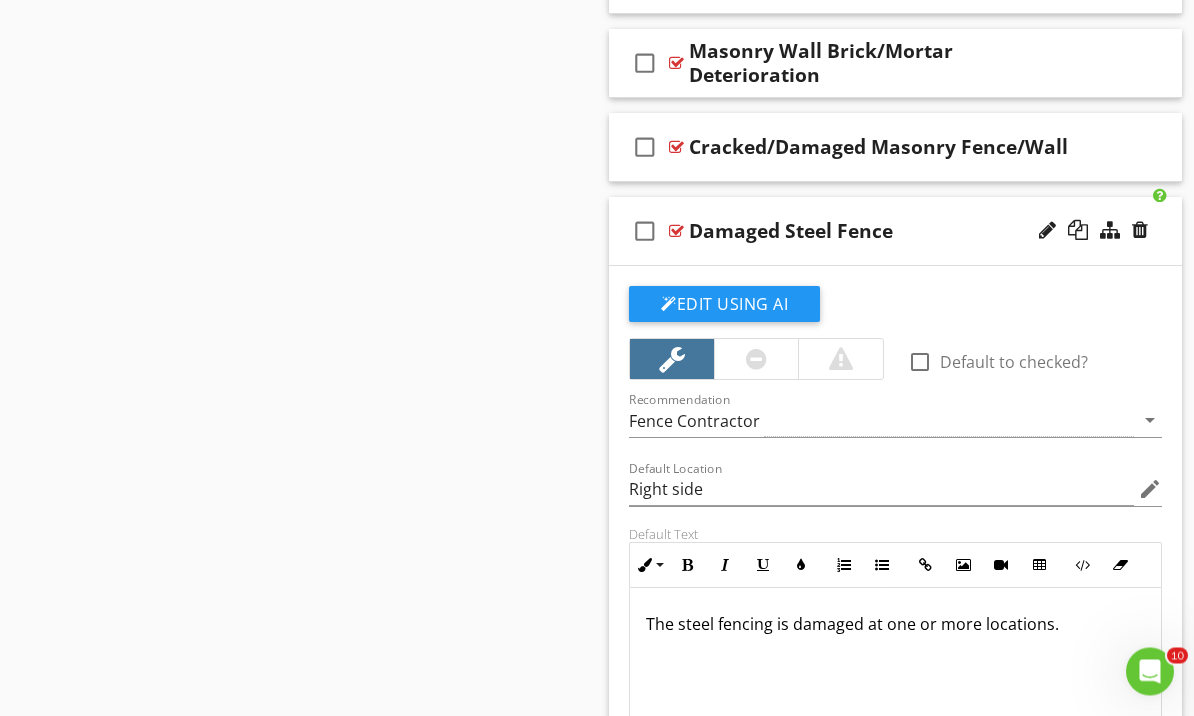 scroll, scrollTop: 2907, scrollLeft: 0, axis: vertical 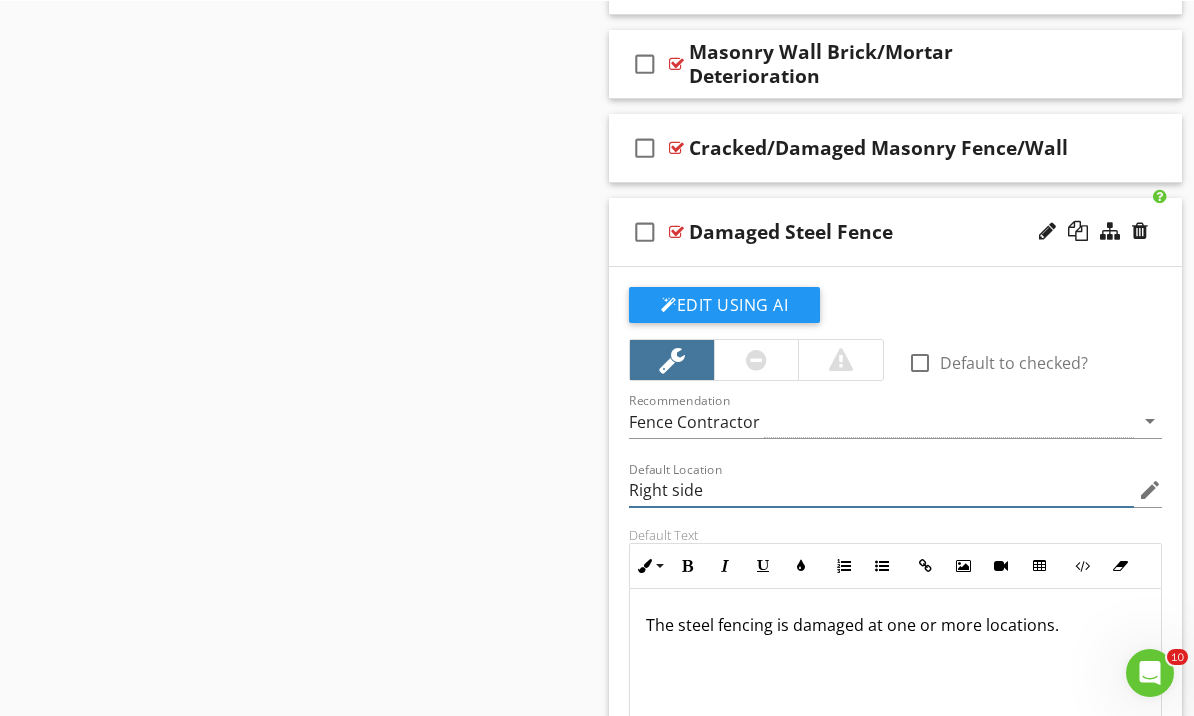 click on "Right side" at bounding box center (881, 489) 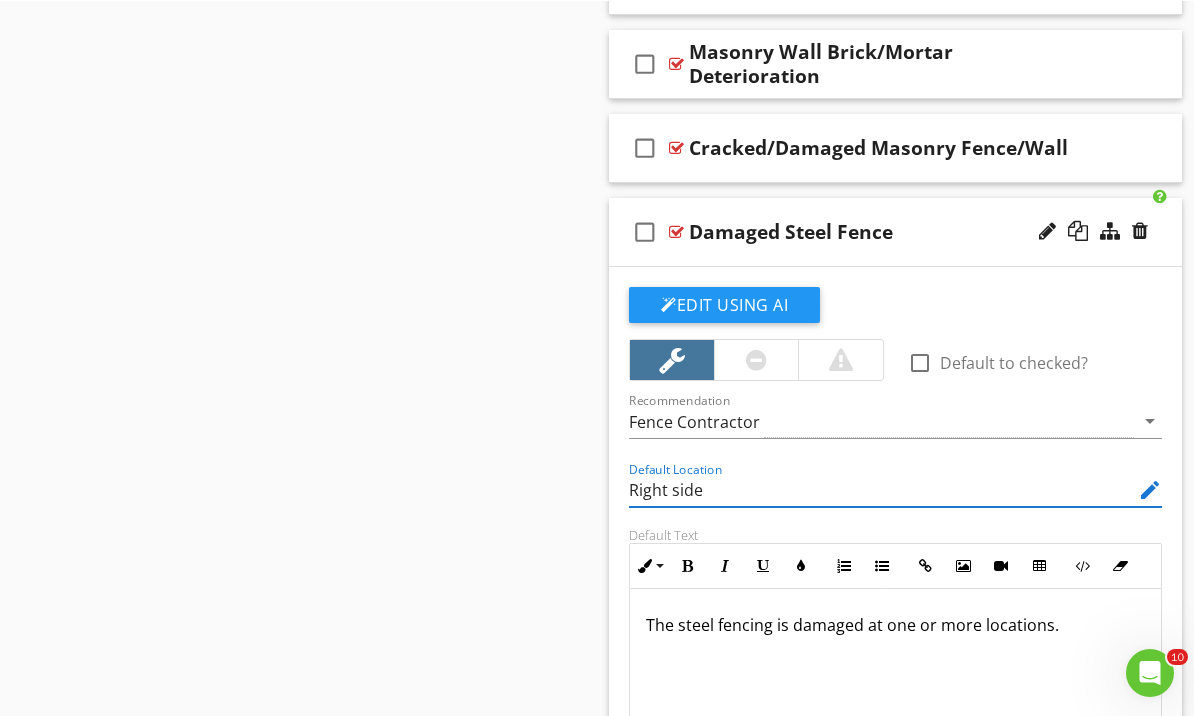 scroll, scrollTop: 2906, scrollLeft: 0, axis: vertical 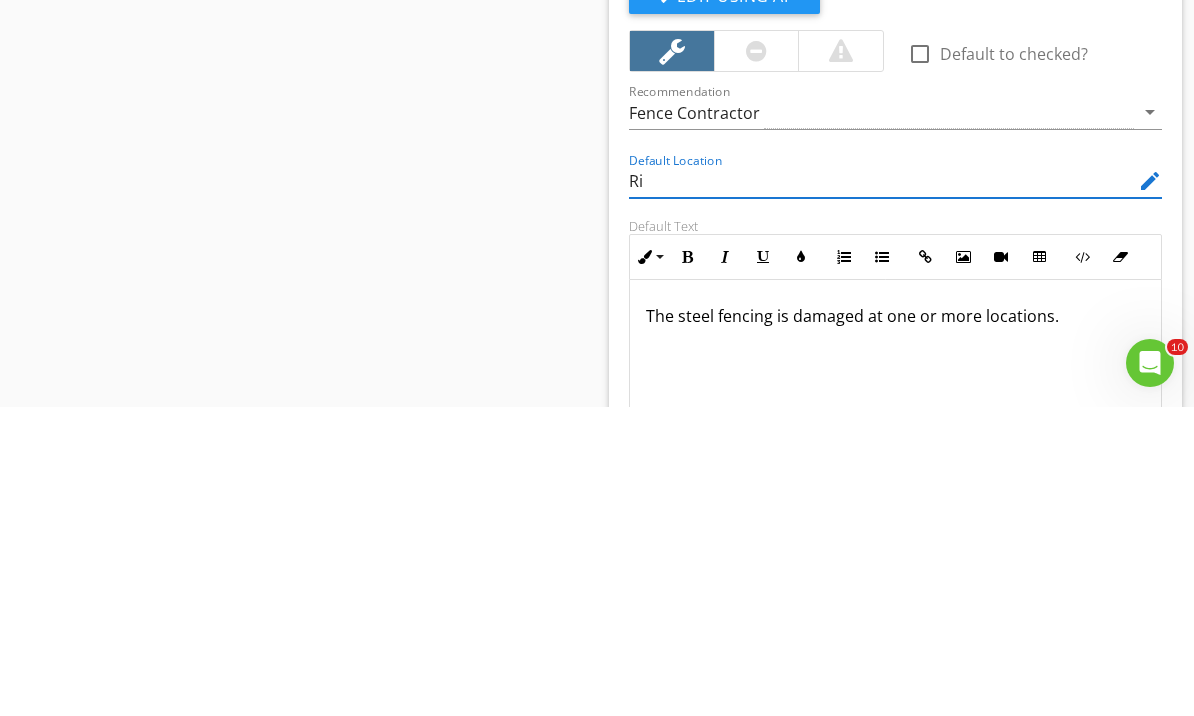 type on "R" 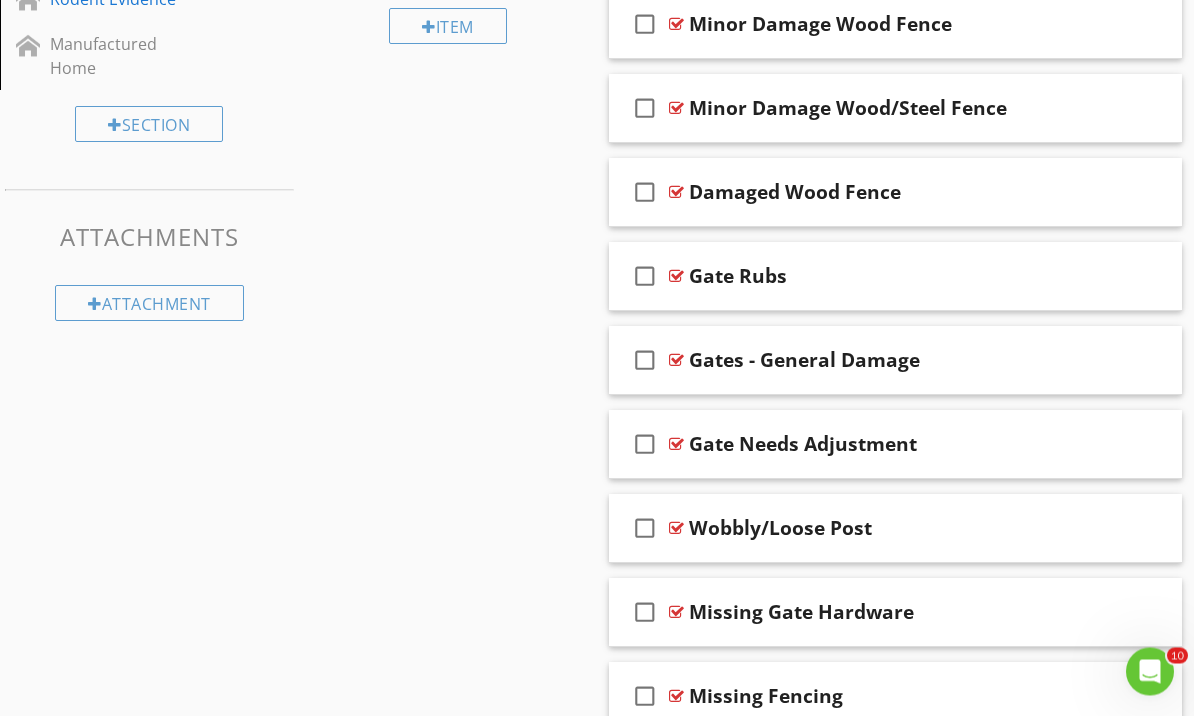 scroll, scrollTop: 984, scrollLeft: 0, axis: vertical 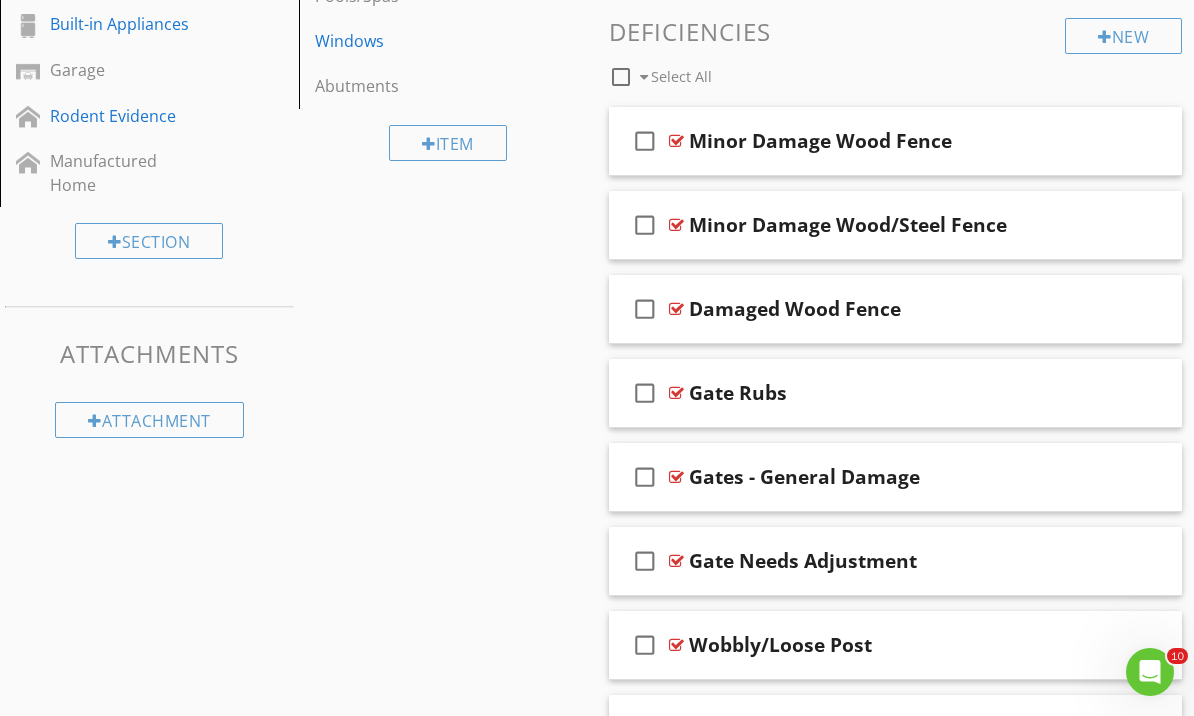 type 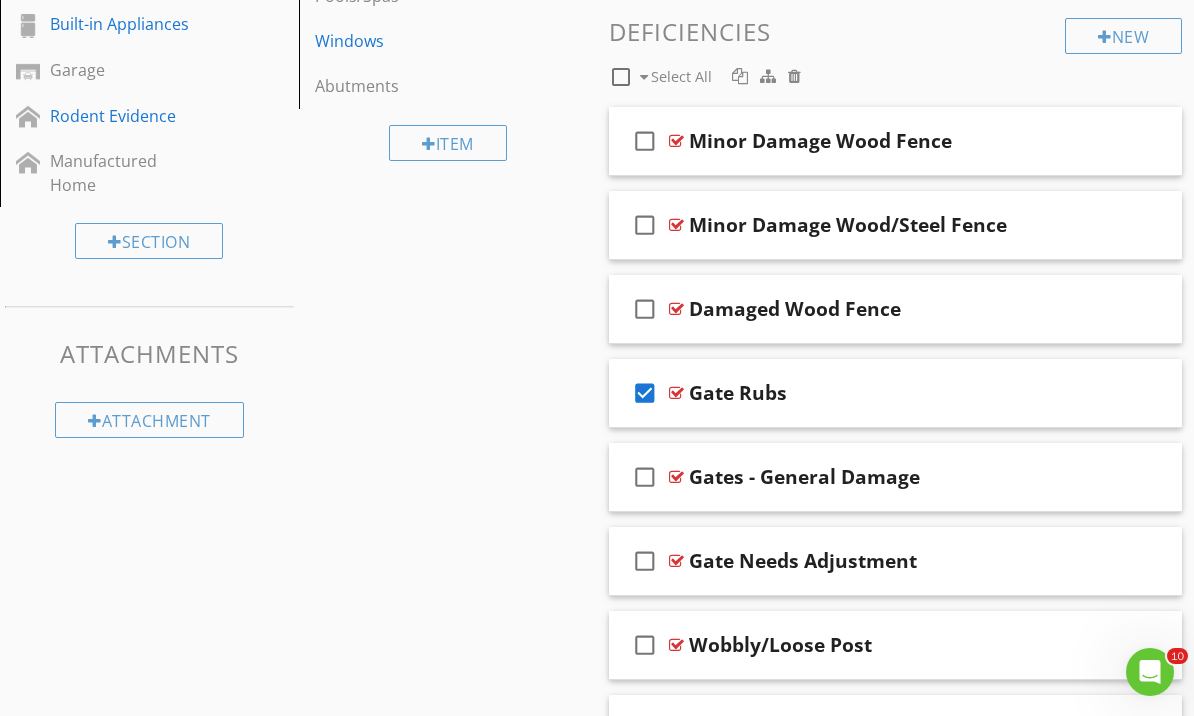 click on "check_box" at bounding box center [645, 393] 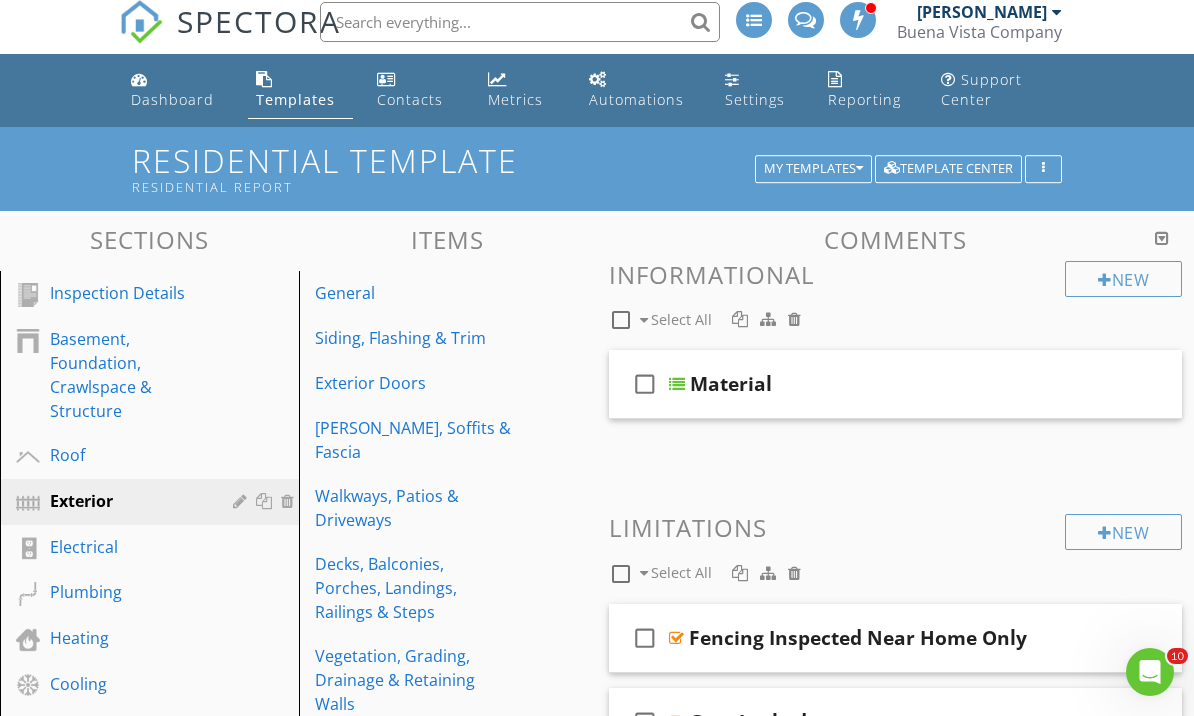 scroll, scrollTop: 11, scrollLeft: 0, axis: vertical 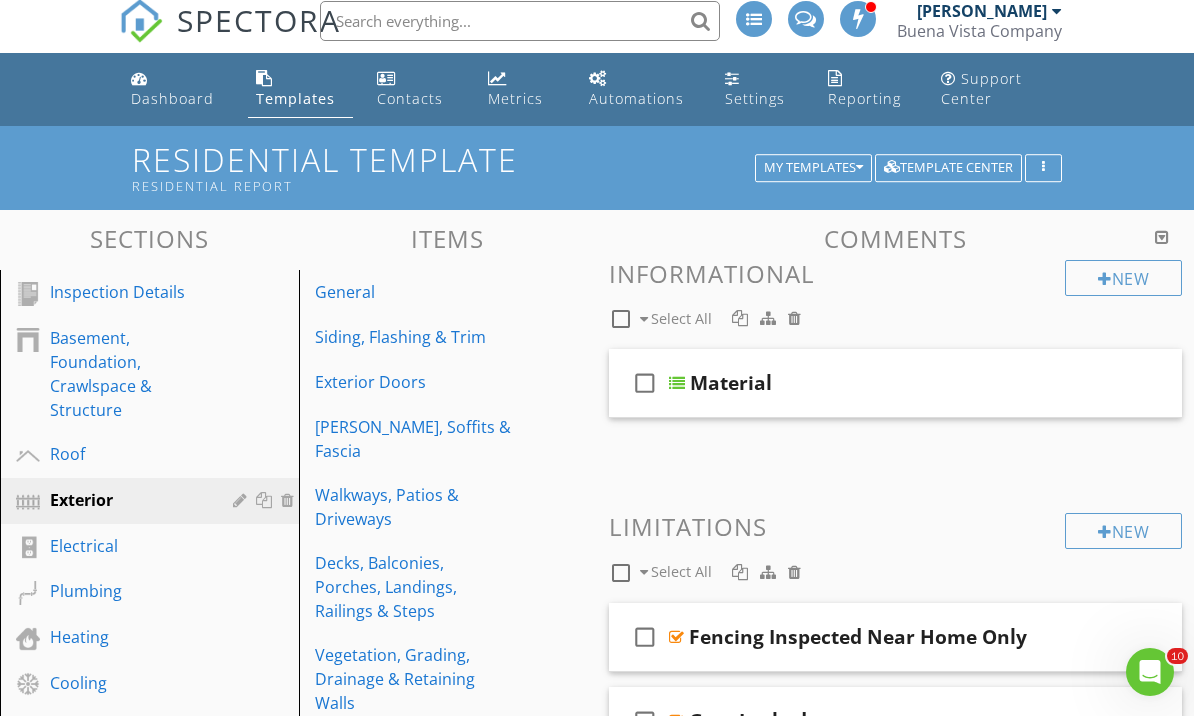 type 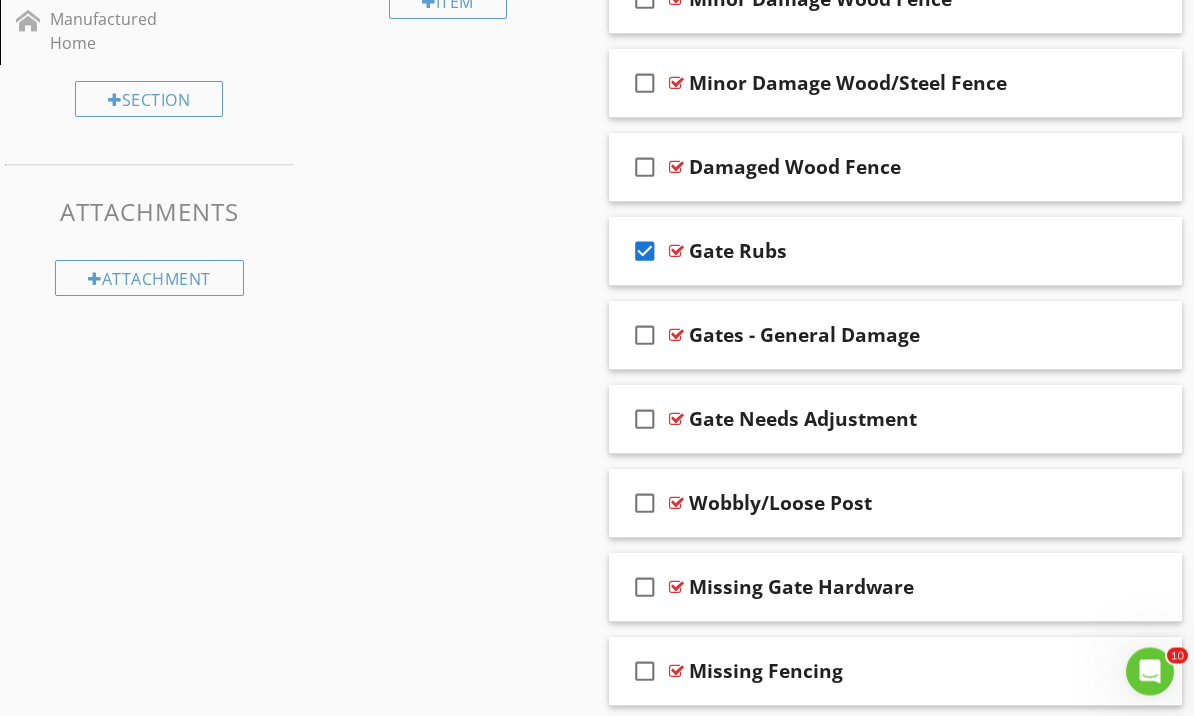 scroll, scrollTop: 1037, scrollLeft: 0, axis: vertical 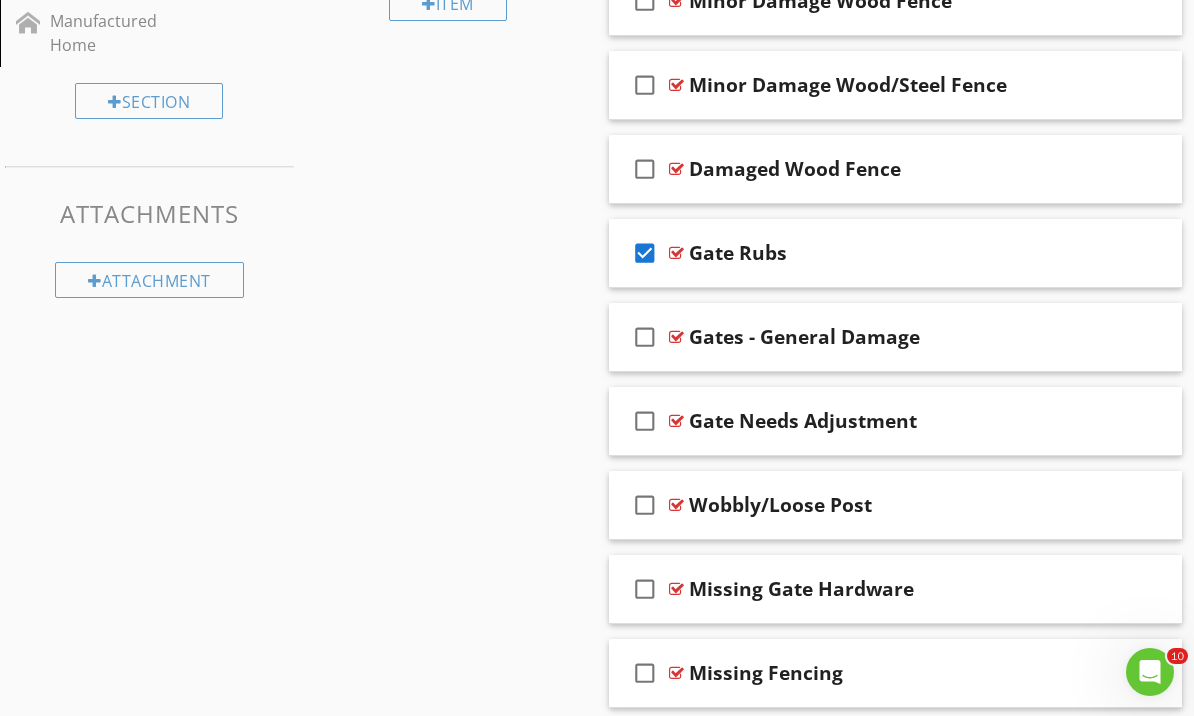 click on "check_box" at bounding box center [645, 253] 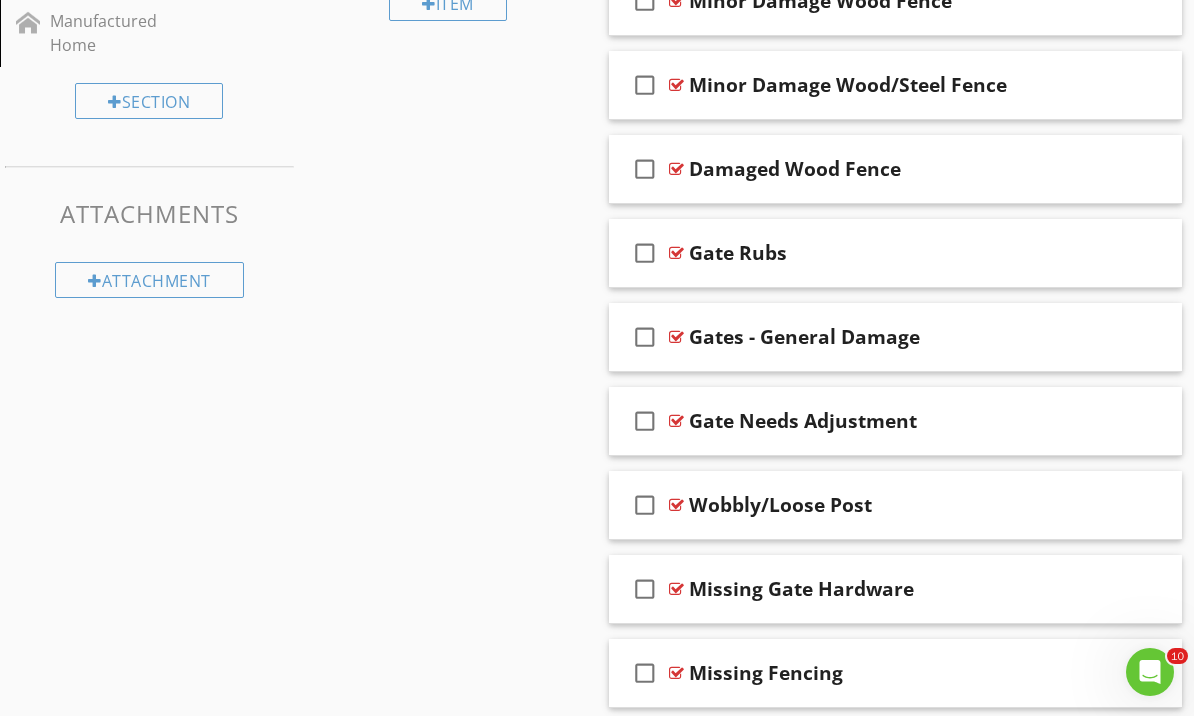 click on "check_box_outline_blank
Gate Rubs" at bounding box center [895, 253] 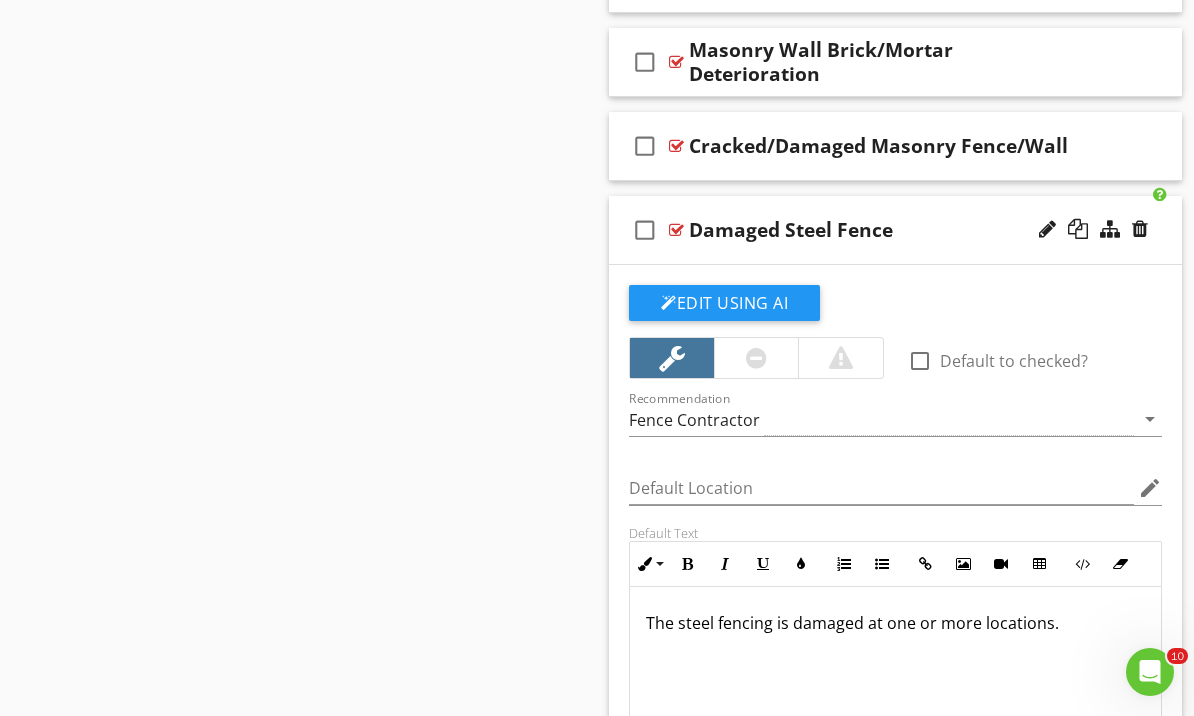 scroll, scrollTop: 3580, scrollLeft: 0, axis: vertical 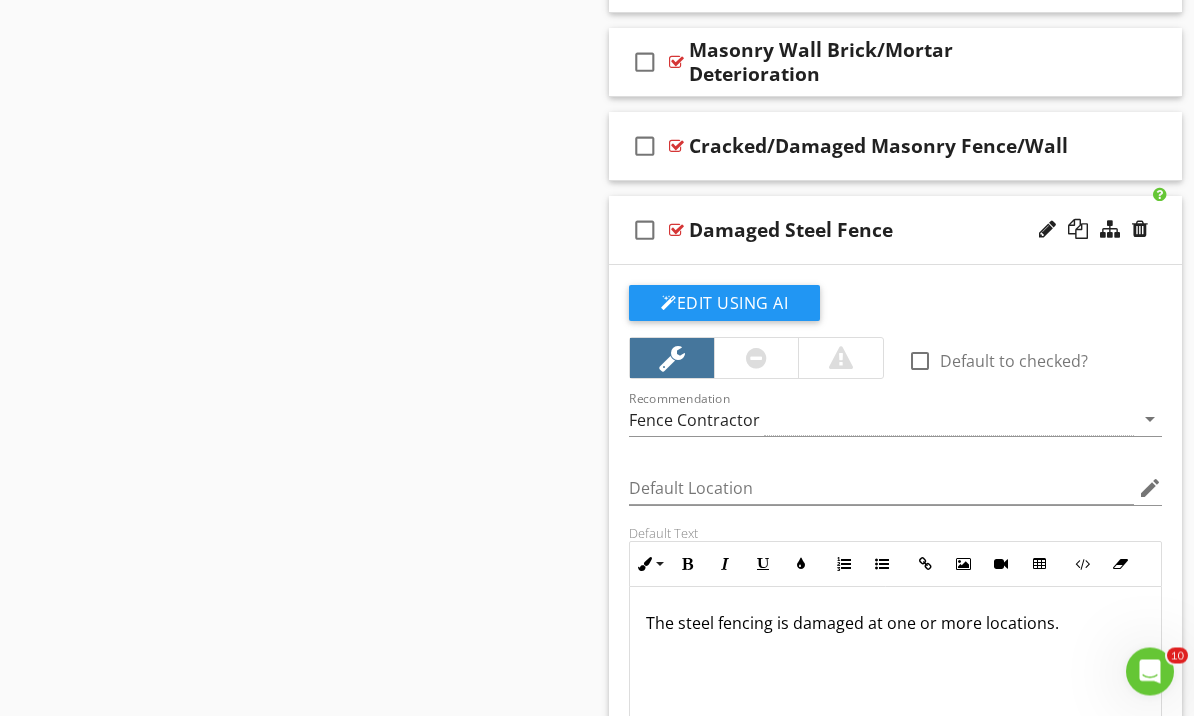 click on "Damaged Steel Fence" at bounding box center (889, 231) 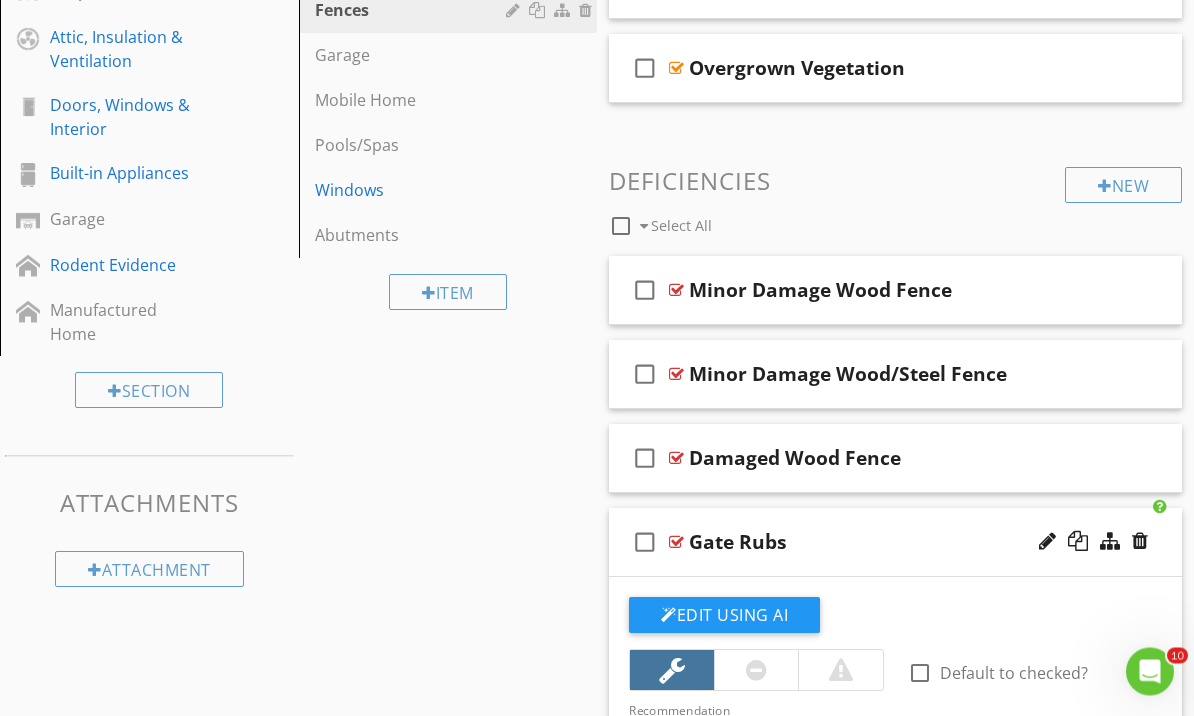 scroll, scrollTop: 798, scrollLeft: 0, axis: vertical 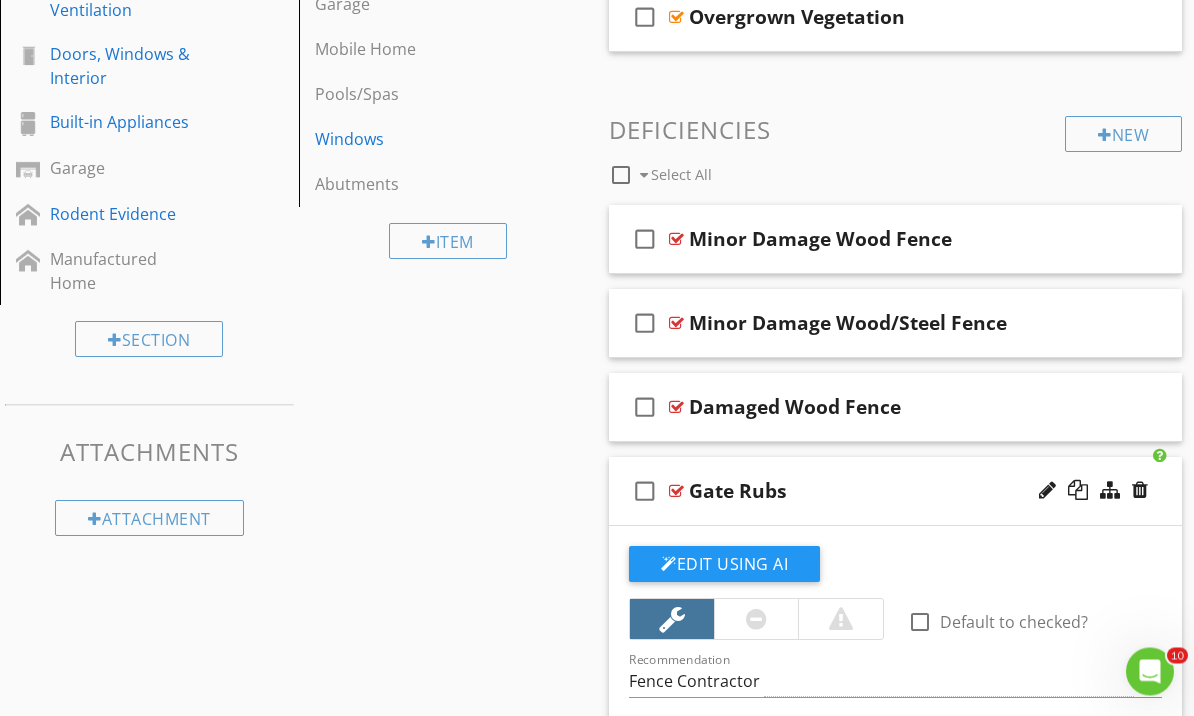 click on "Gate Rubs" at bounding box center (889, 492) 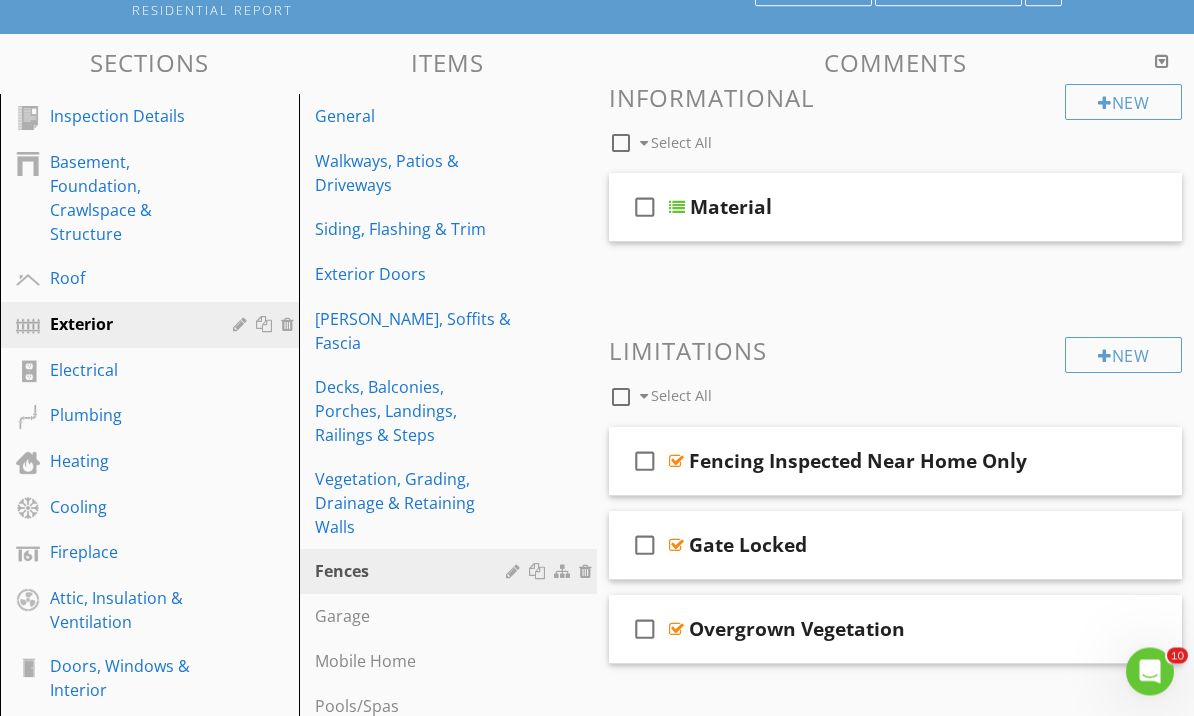 scroll, scrollTop: 184, scrollLeft: 0, axis: vertical 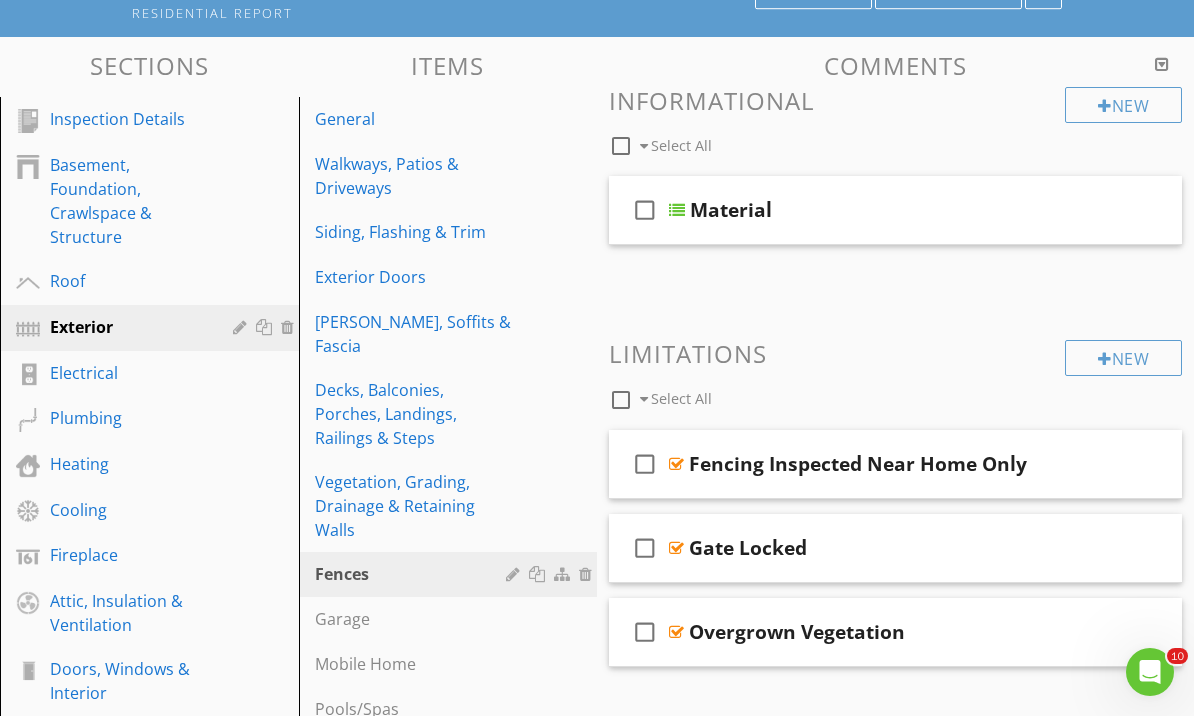 click on "Items" at bounding box center (448, 65) 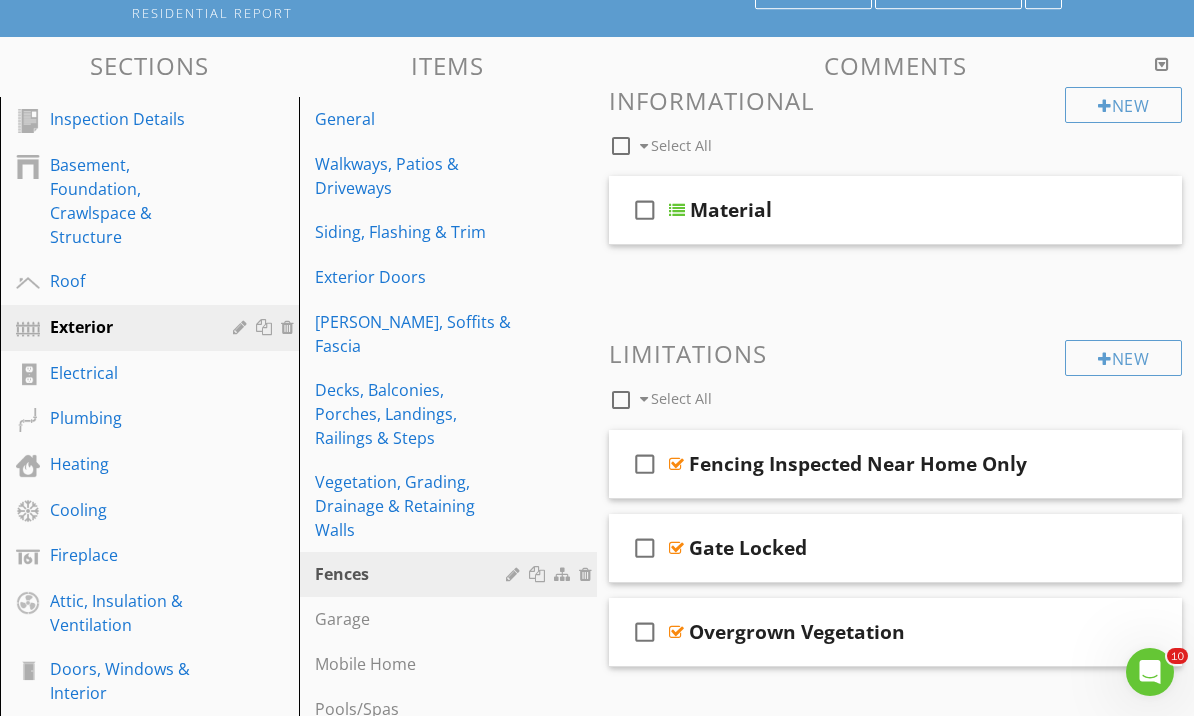 scroll, scrollTop: 252, scrollLeft: 0, axis: vertical 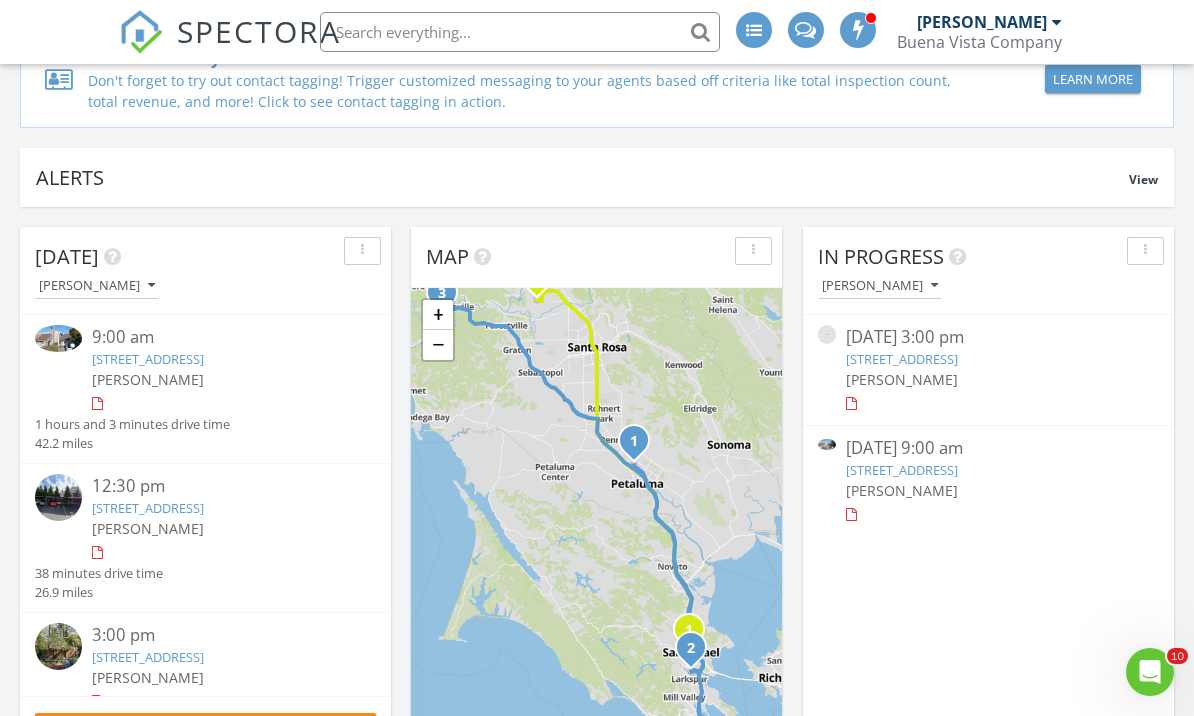 click on "[STREET_ADDRESS]" at bounding box center (902, 470) 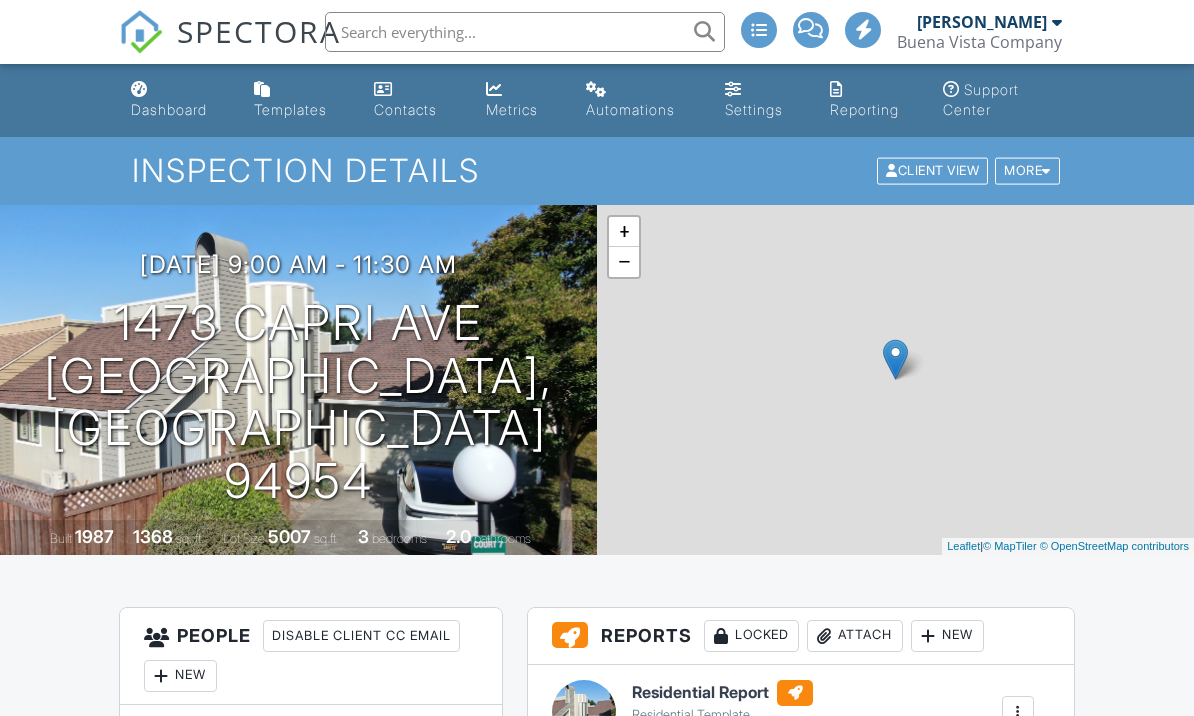 scroll, scrollTop: 0, scrollLeft: 0, axis: both 